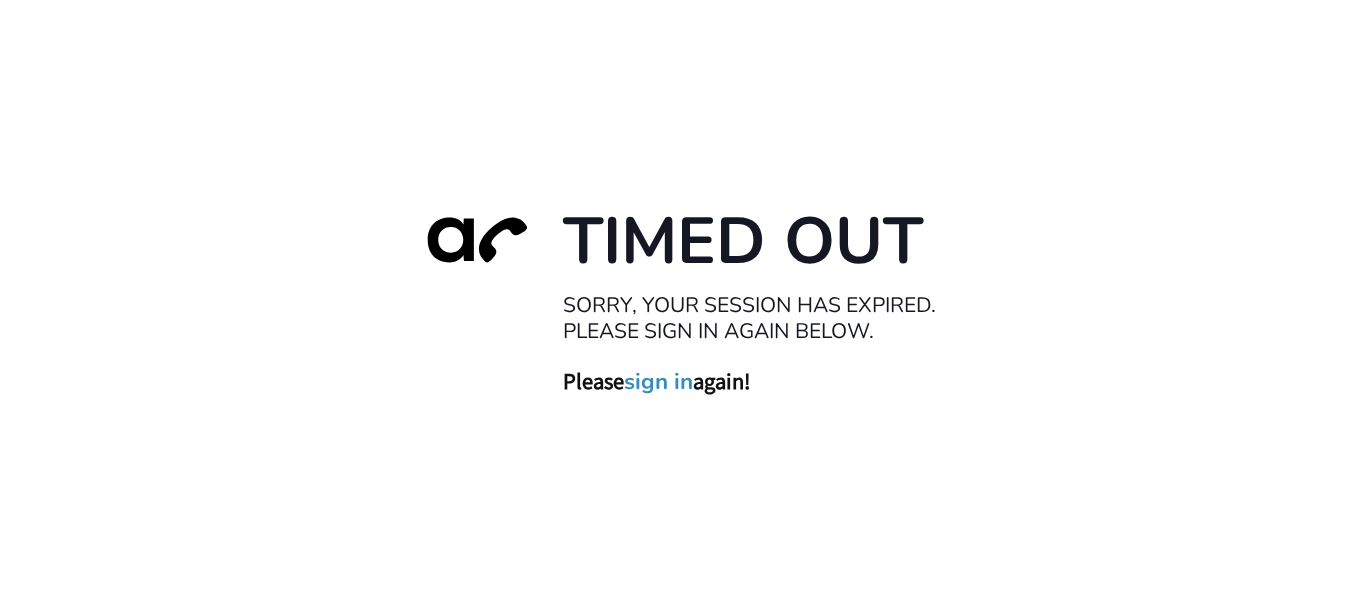 scroll, scrollTop: 0, scrollLeft: 0, axis: both 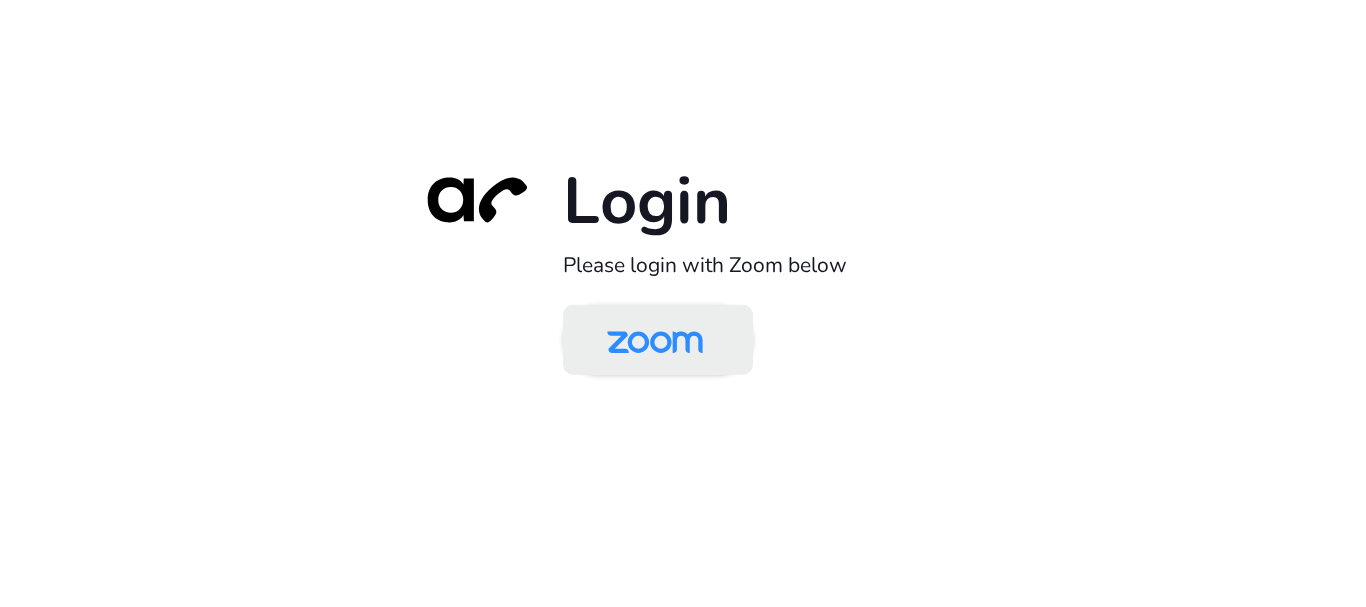 click at bounding box center (655, 341) 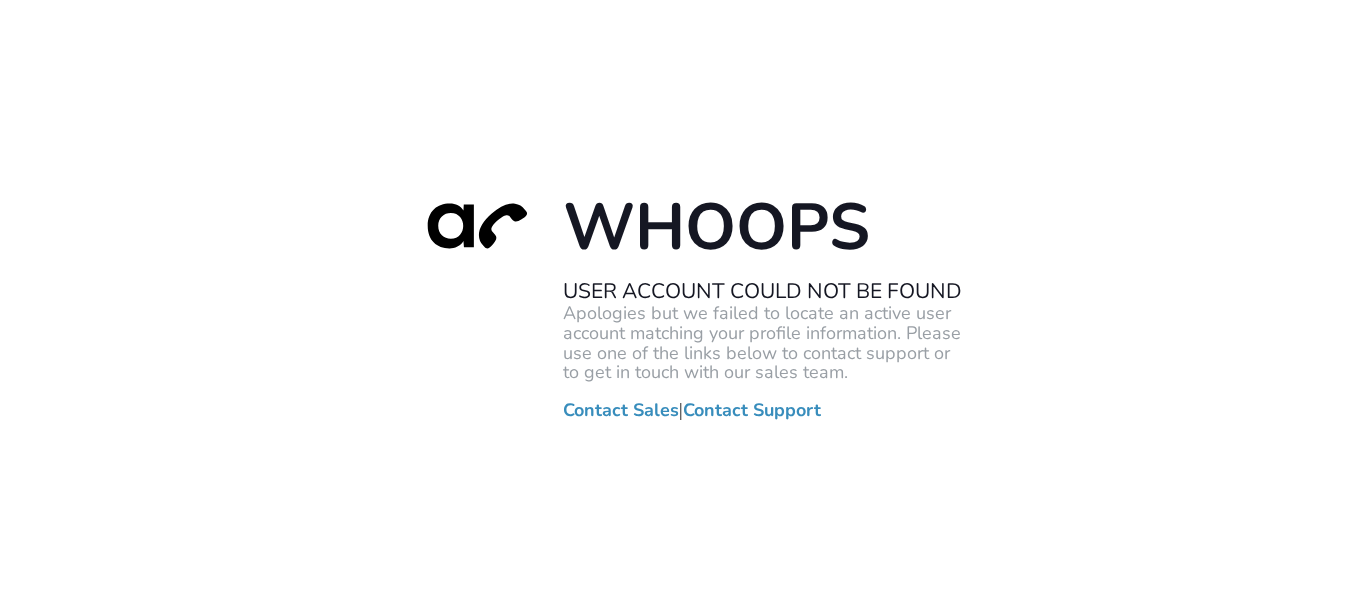 scroll, scrollTop: 0, scrollLeft: 0, axis: both 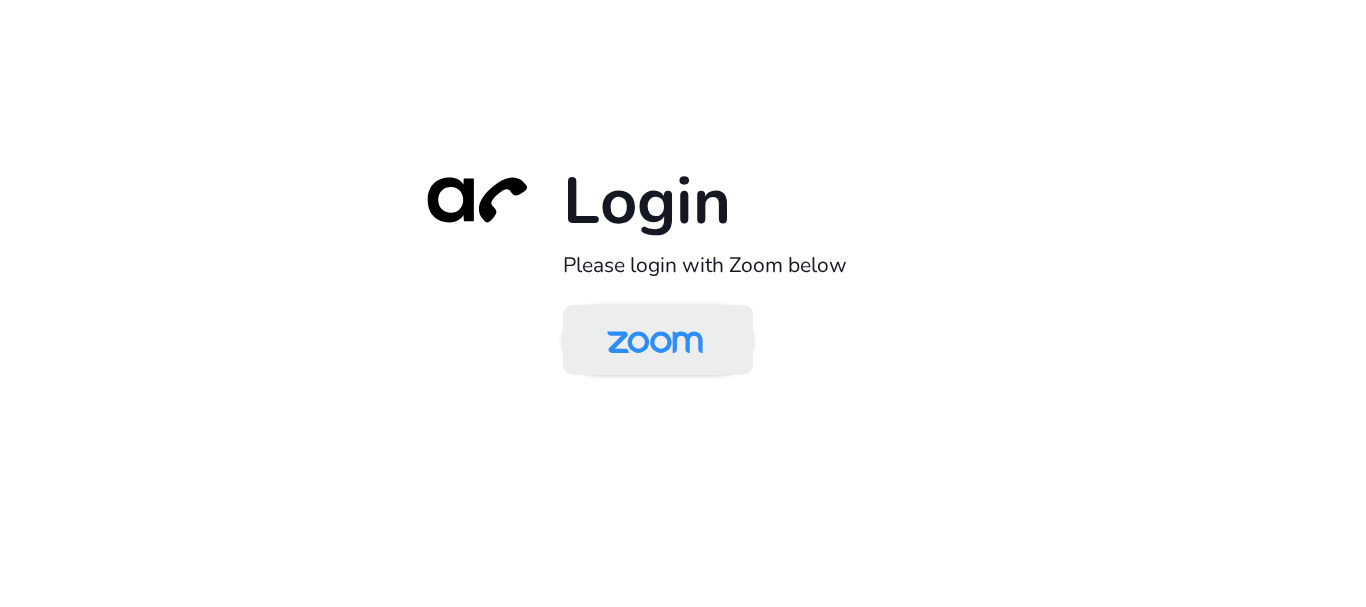click at bounding box center (655, 341) 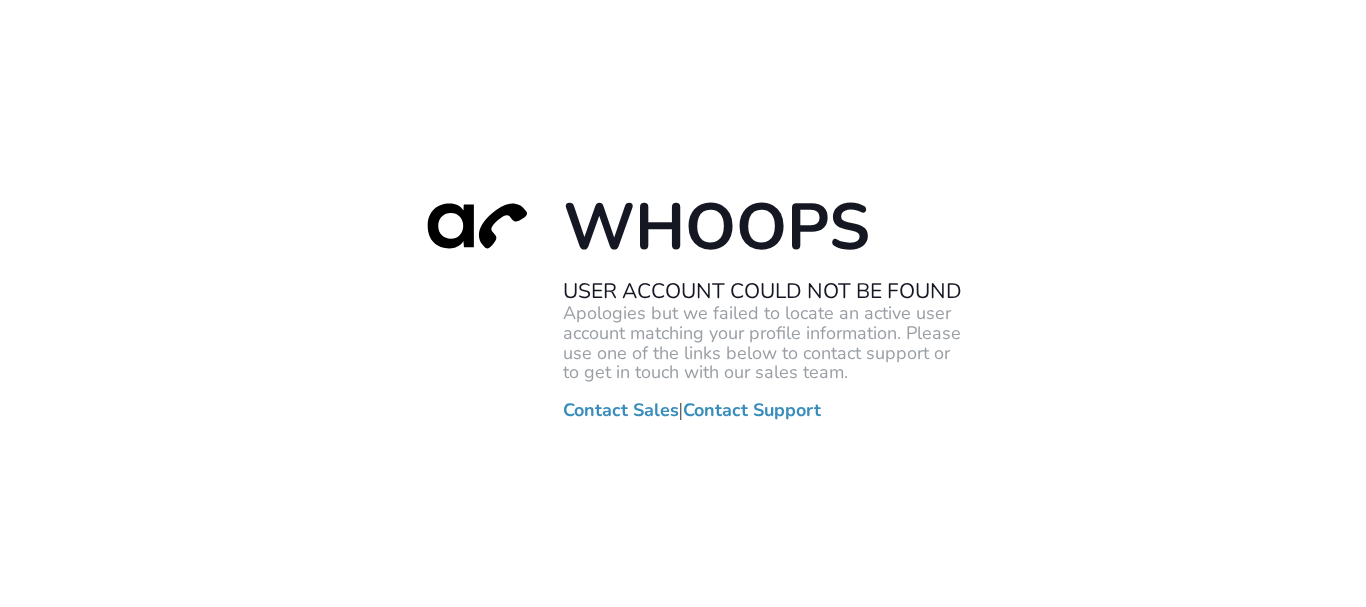 scroll, scrollTop: 0, scrollLeft: 0, axis: both 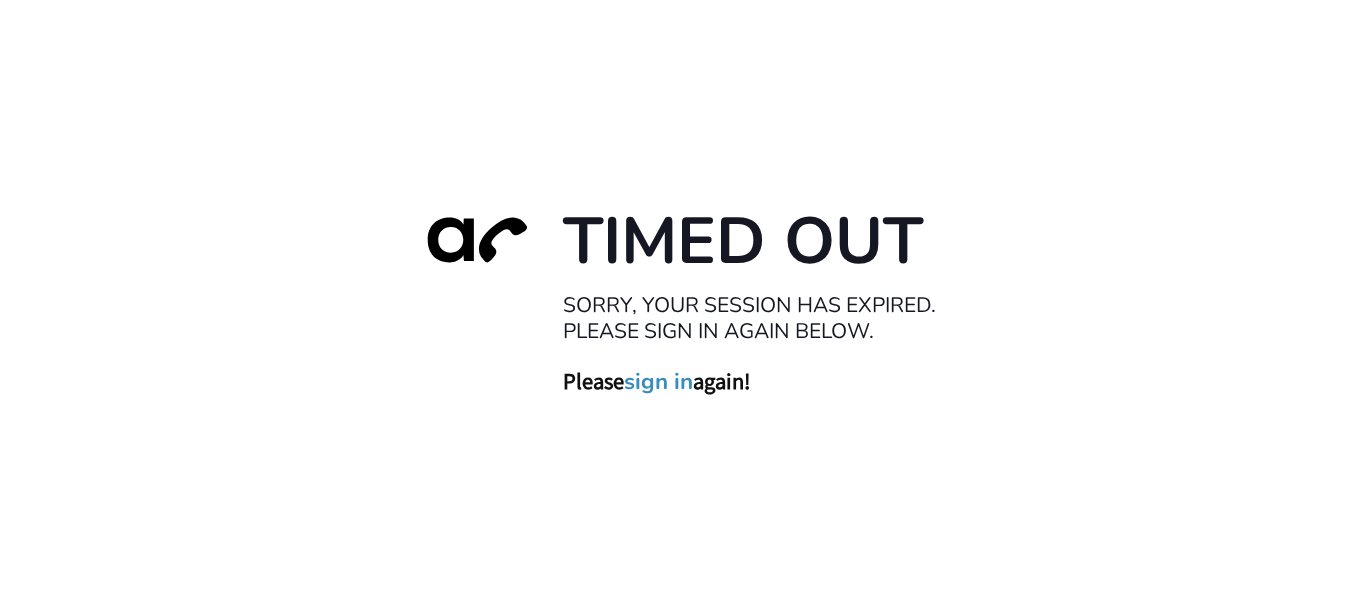 click on "sign in" at bounding box center (658, 381) 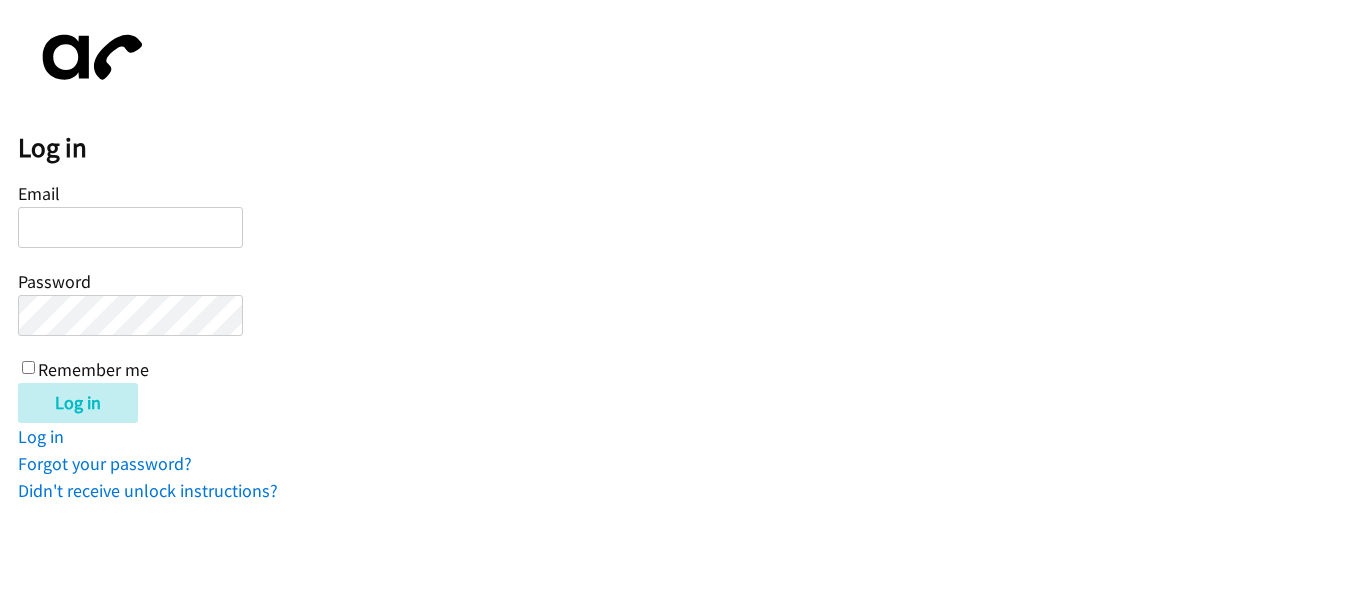 scroll, scrollTop: 0, scrollLeft: 0, axis: both 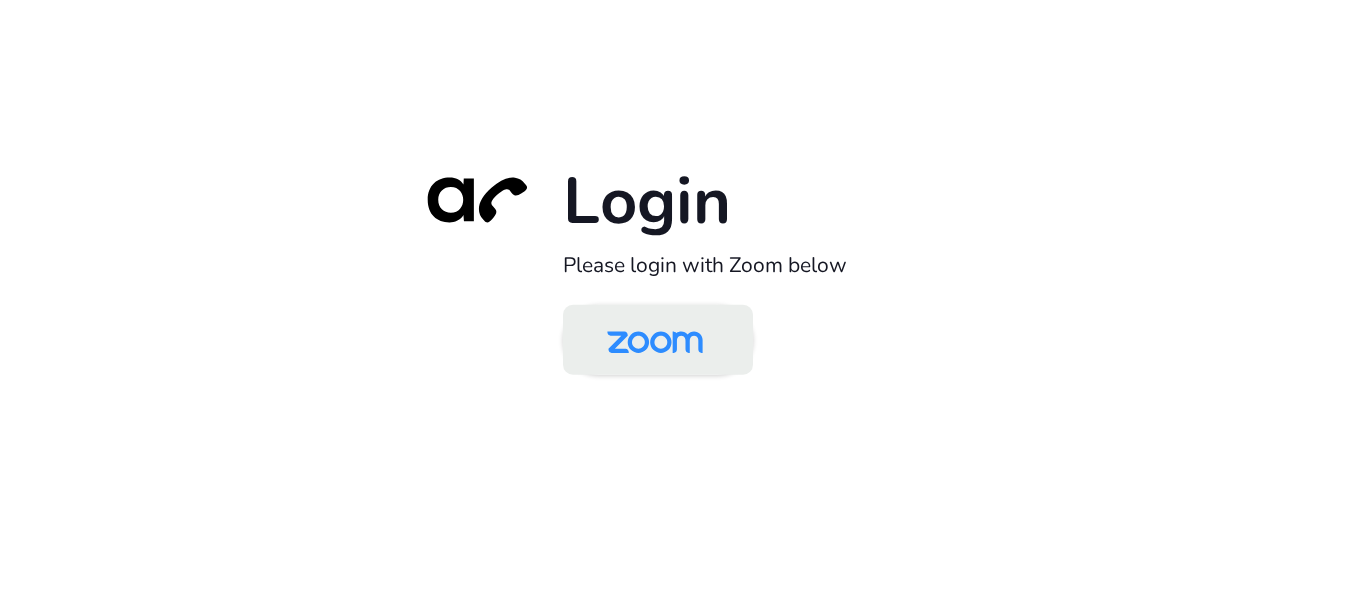 click at bounding box center [655, 341] 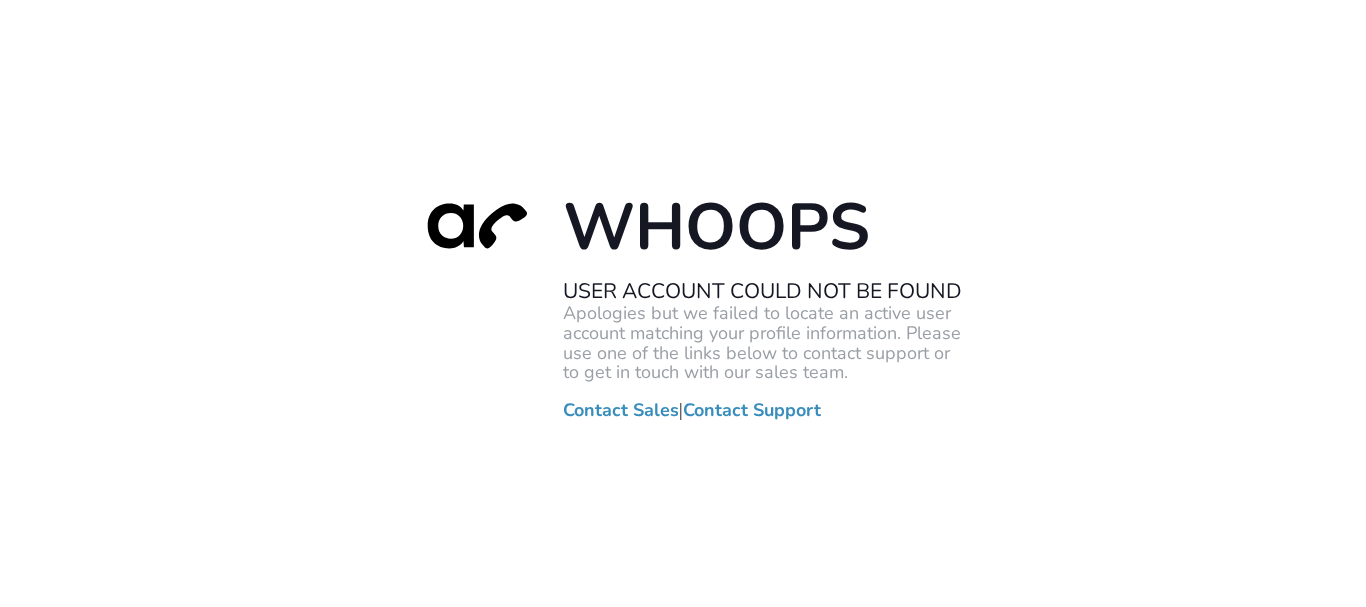 scroll, scrollTop: 0, scrollLeft: 0, axis: both 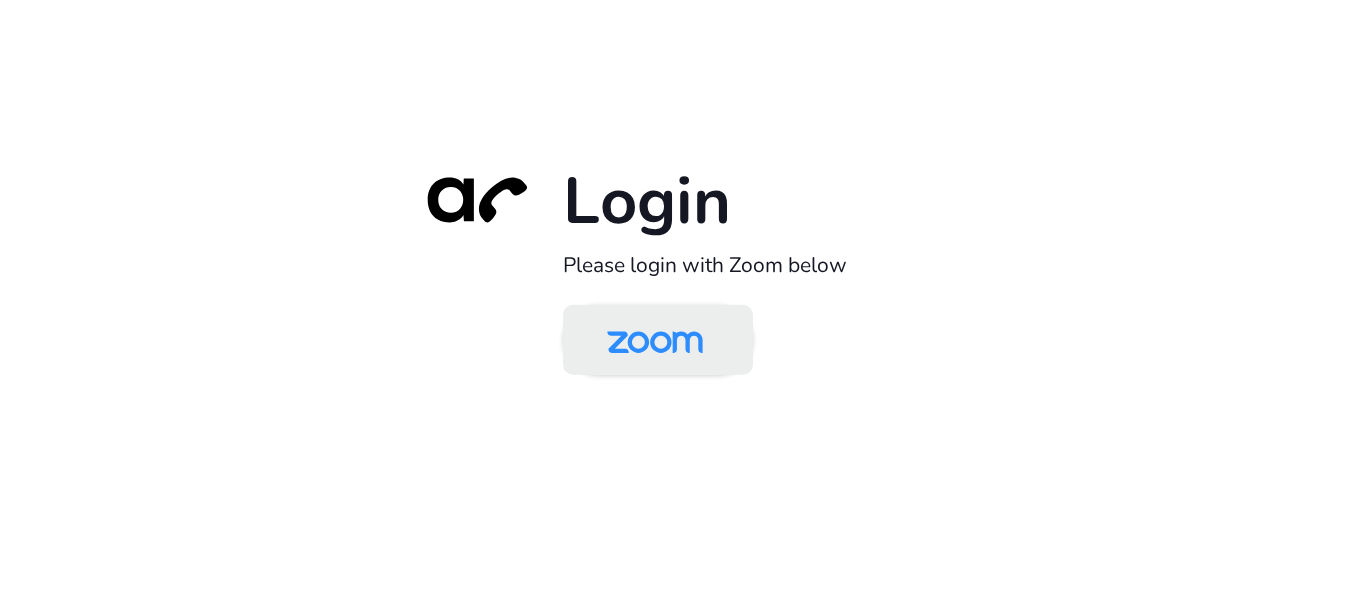 click at bounding box center (655, 341) 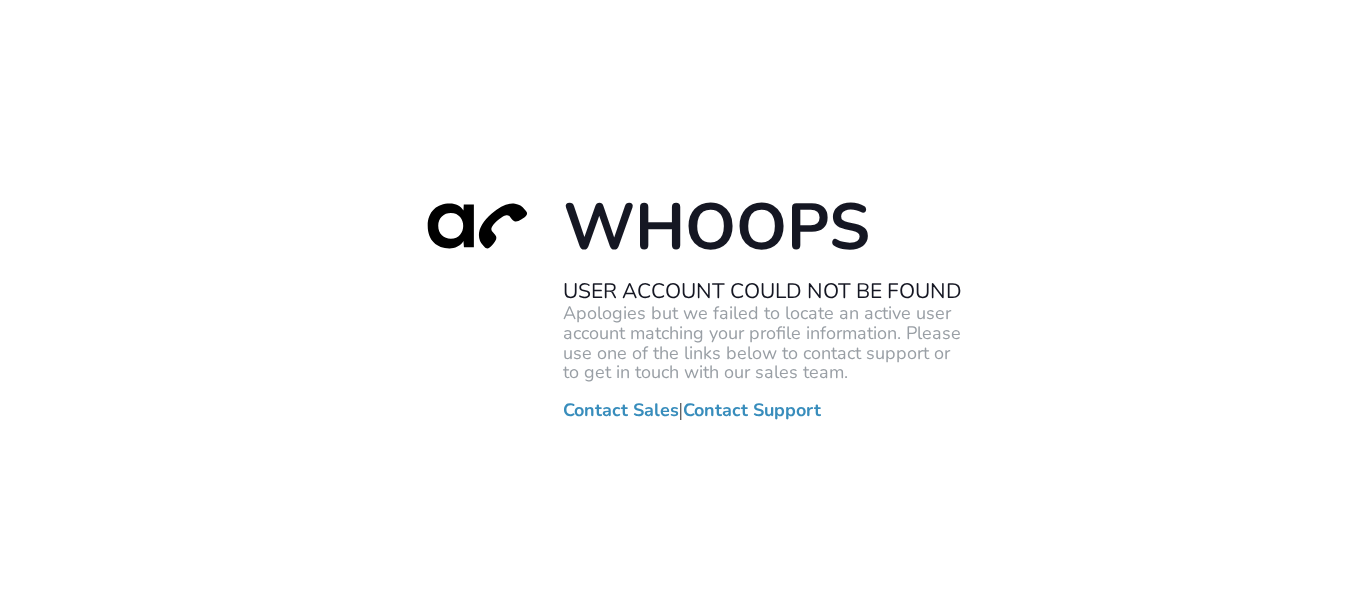 scroll, scrollTop: 0, scrollLeft: 0, axis: both 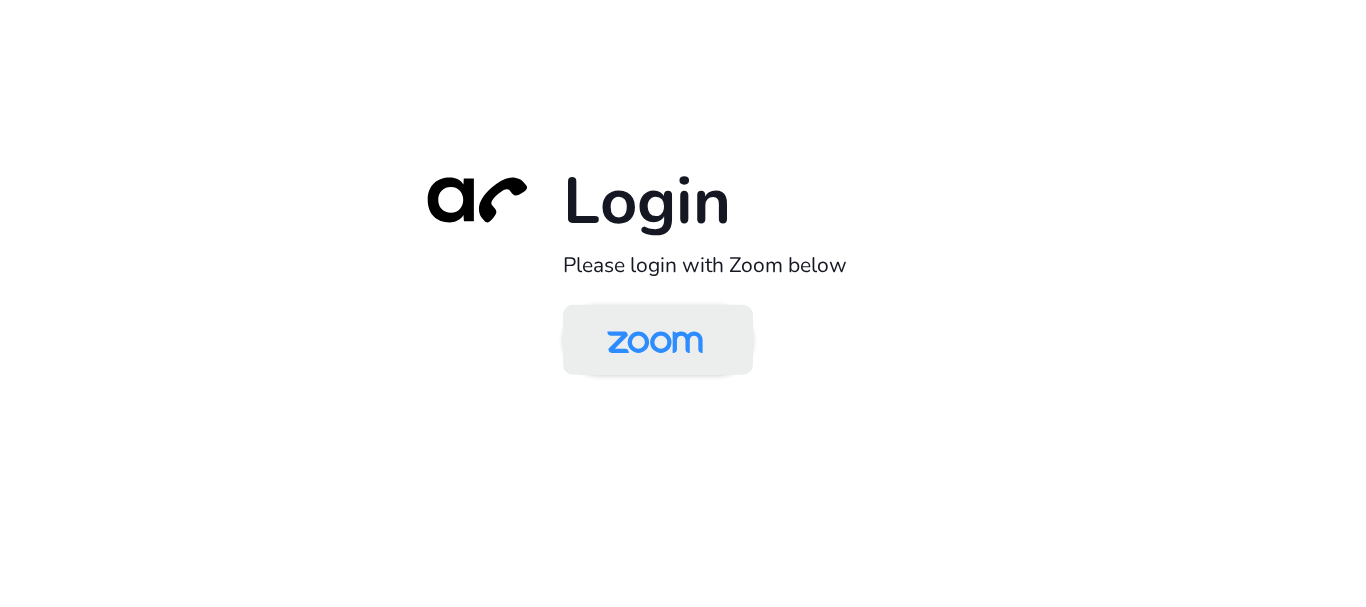 click at bounding box center [655, 341] 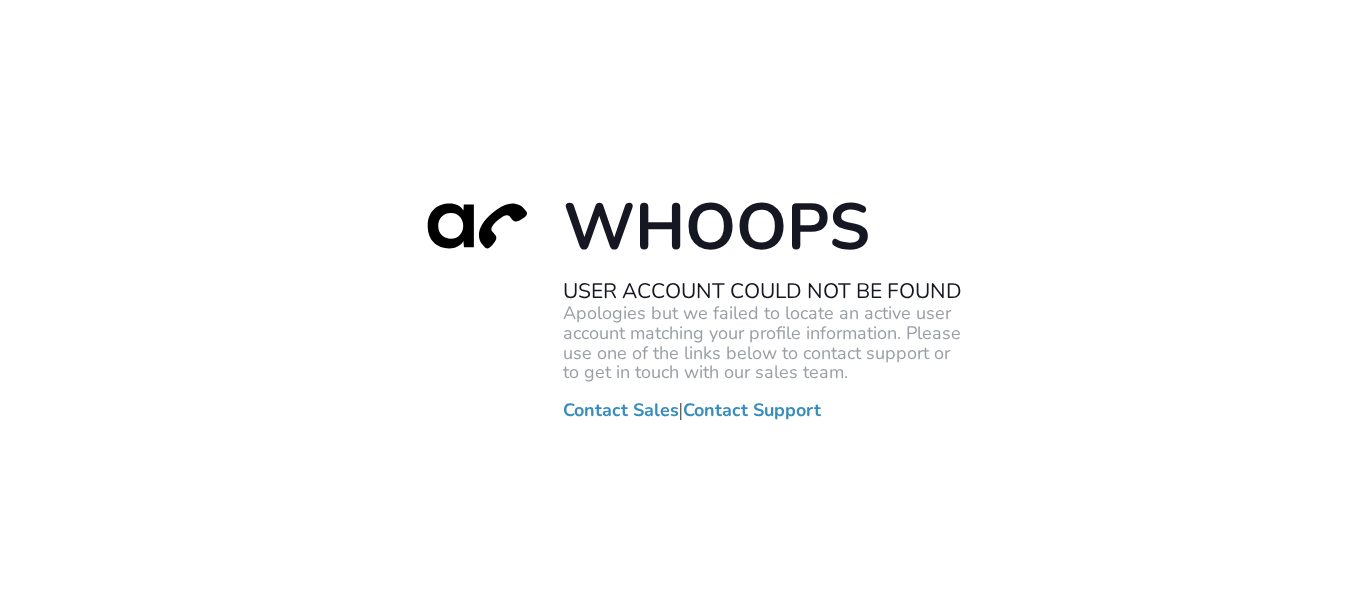scroll, scrollTop: 0, scrollLeft: 0, axis: both 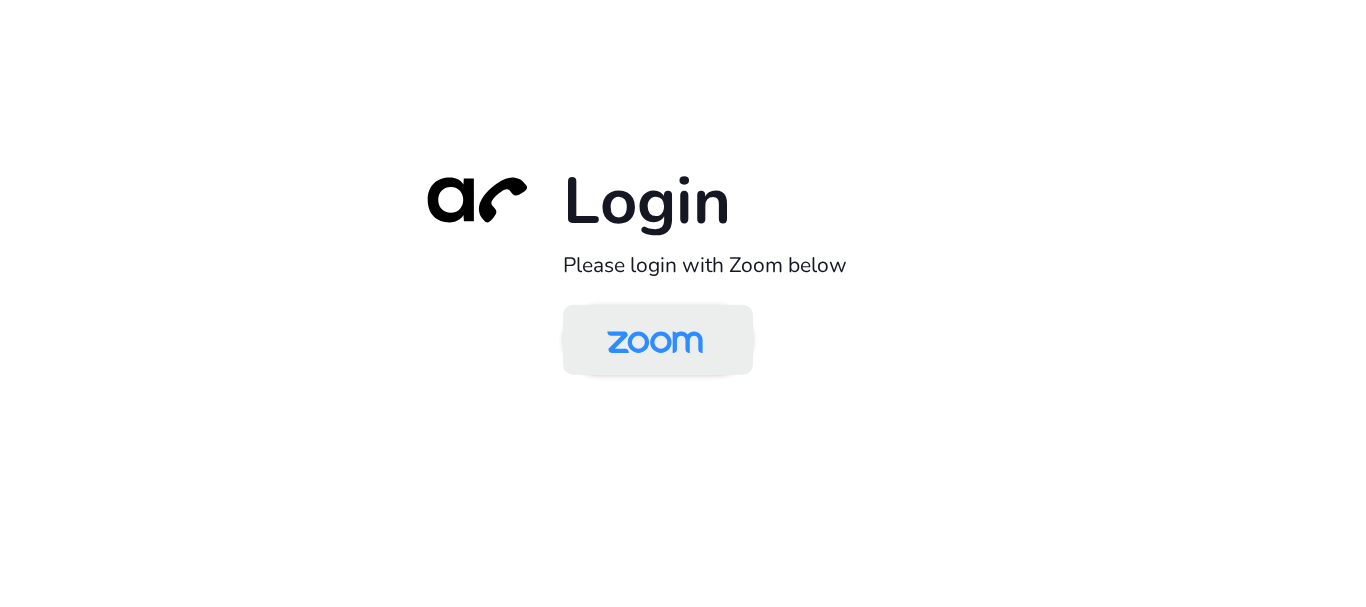 click at bounding box center [655, 341] 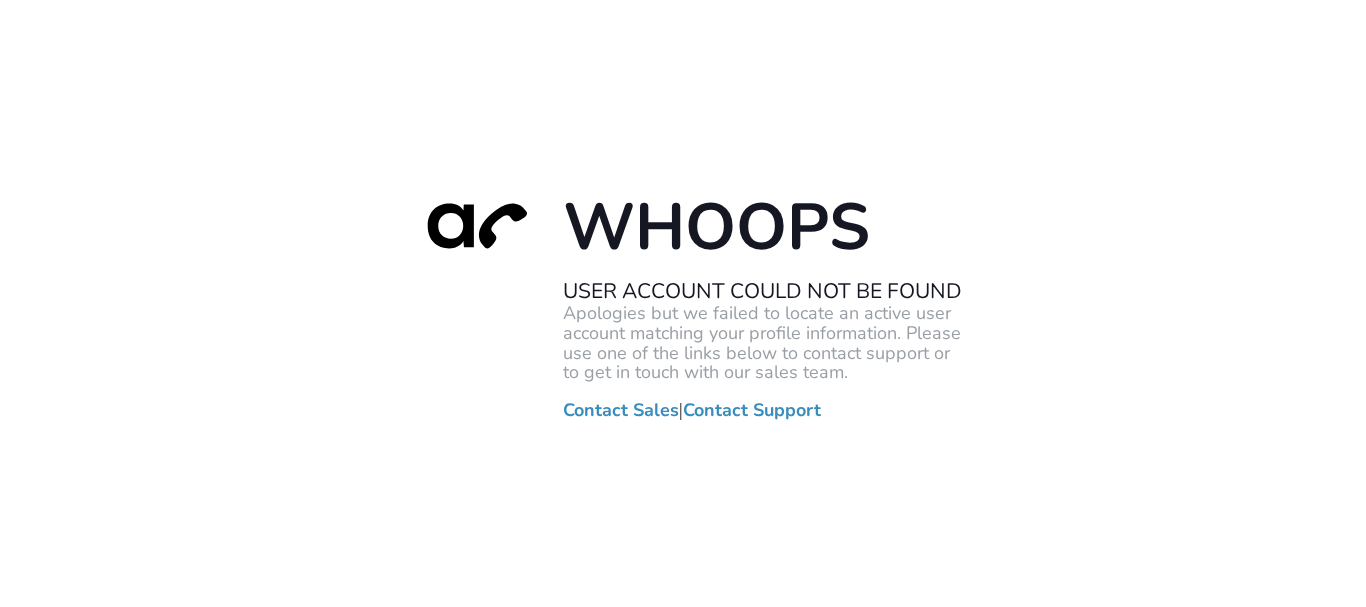 scroll, scrollTop: 0, scrollLeft: 0, axis: both 